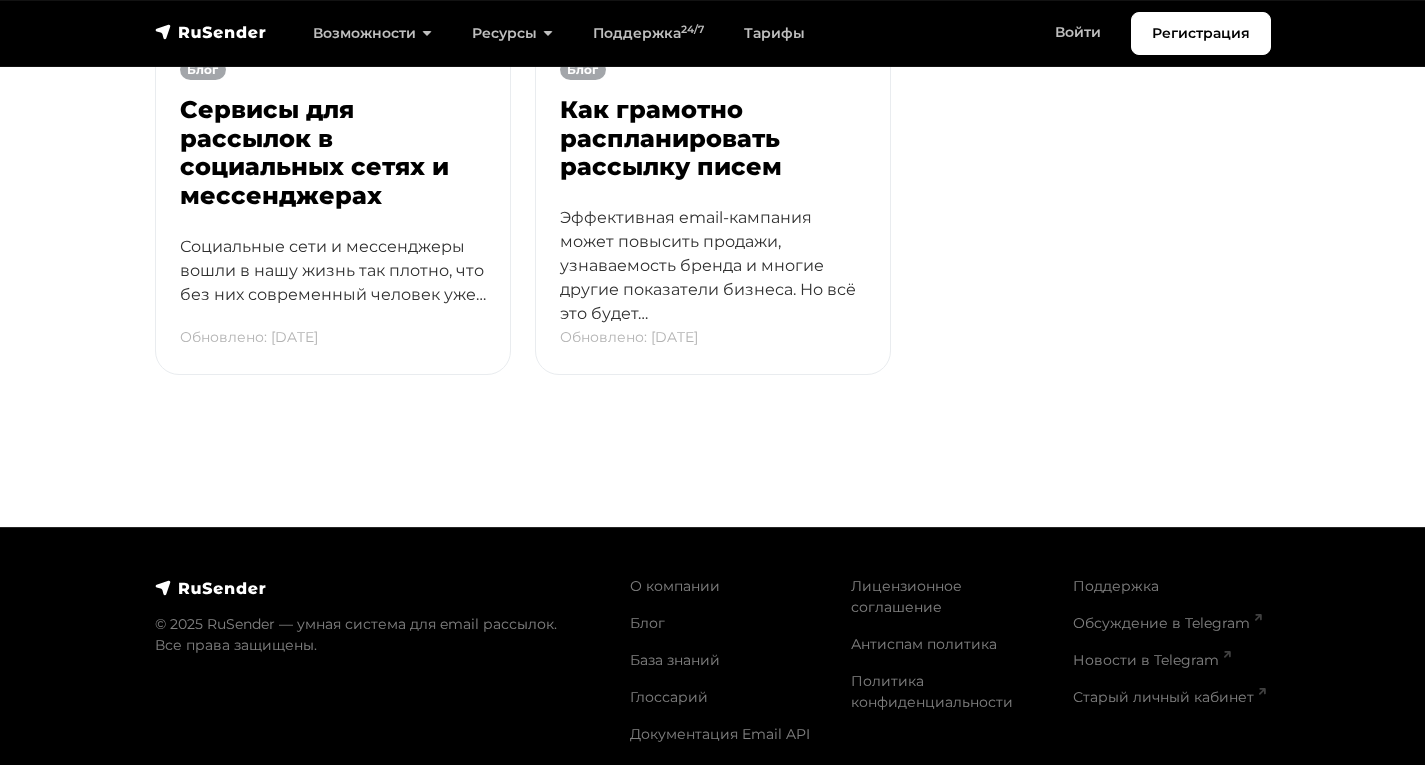 scroll, scrollTop: 420, scrollLeft: 0, axis: vertical 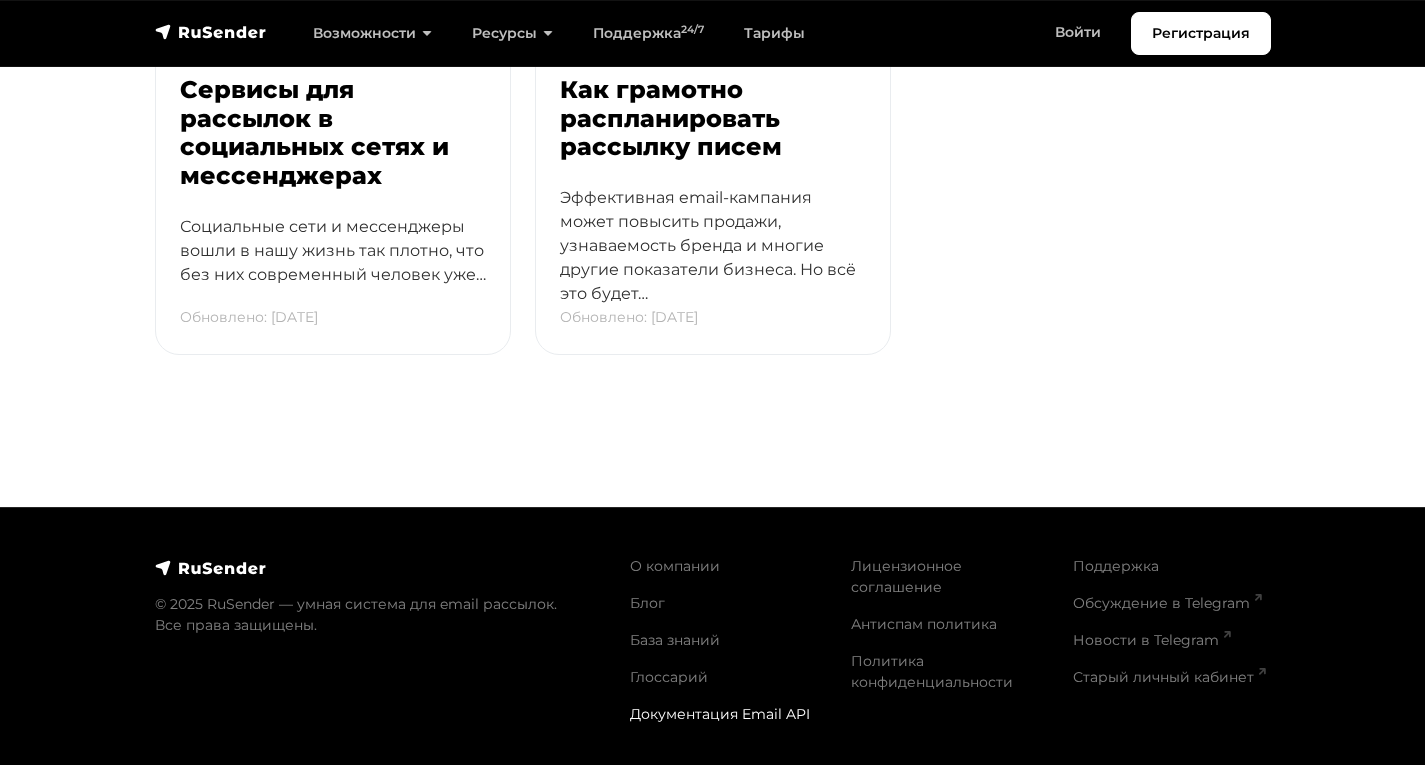 click on "Документация Email API" at bounding box center (720, 714) 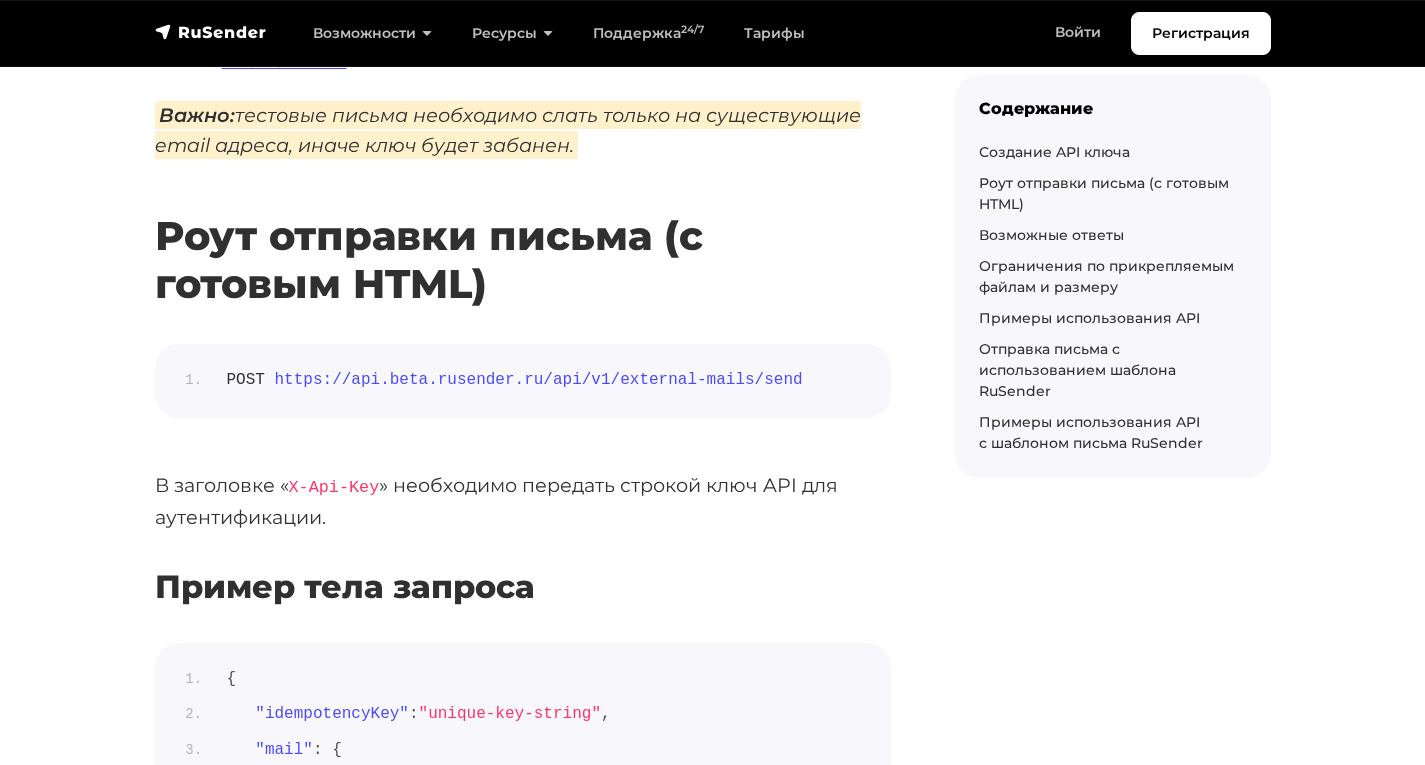 scroll, scrollTop: 0, scrollLeft: 0, axis: both 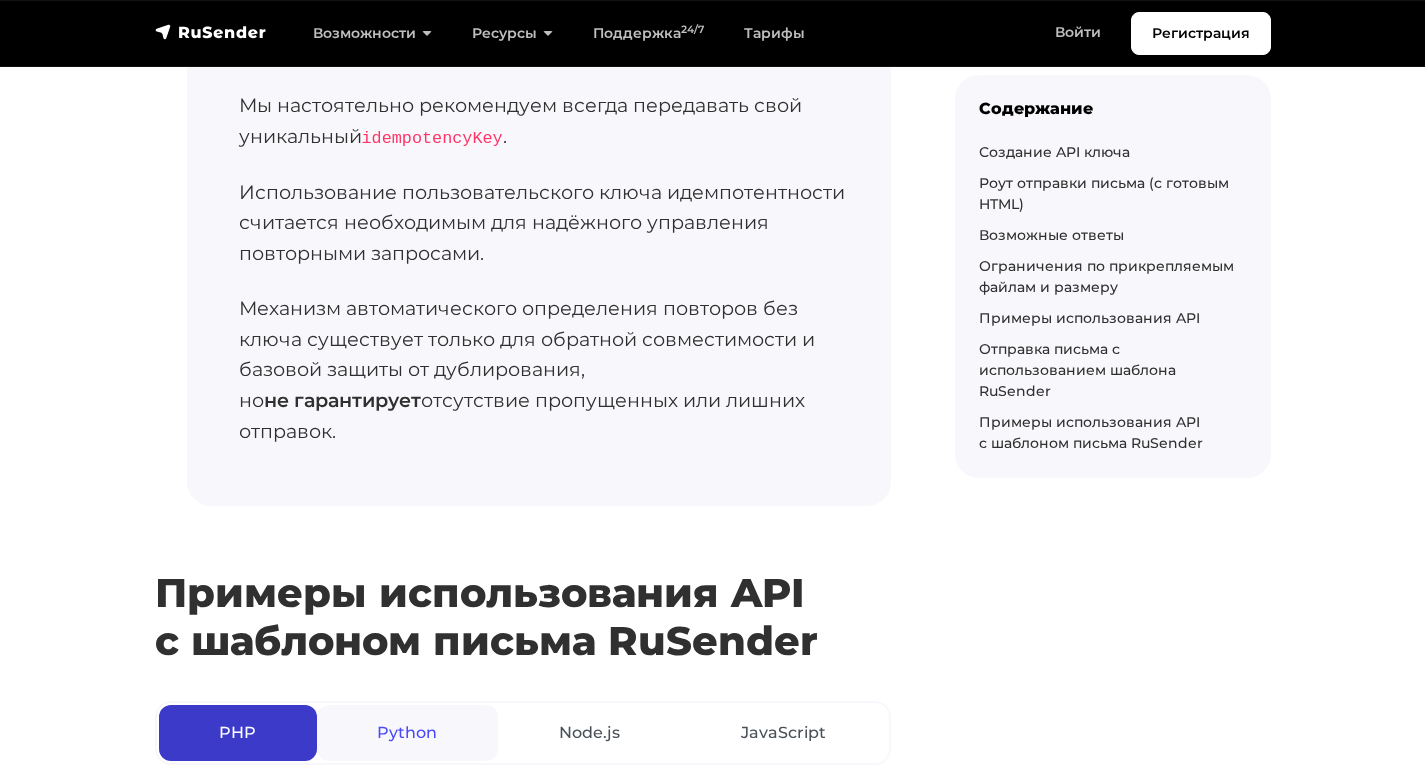 click on "Python" at bounding box center [407, 733] 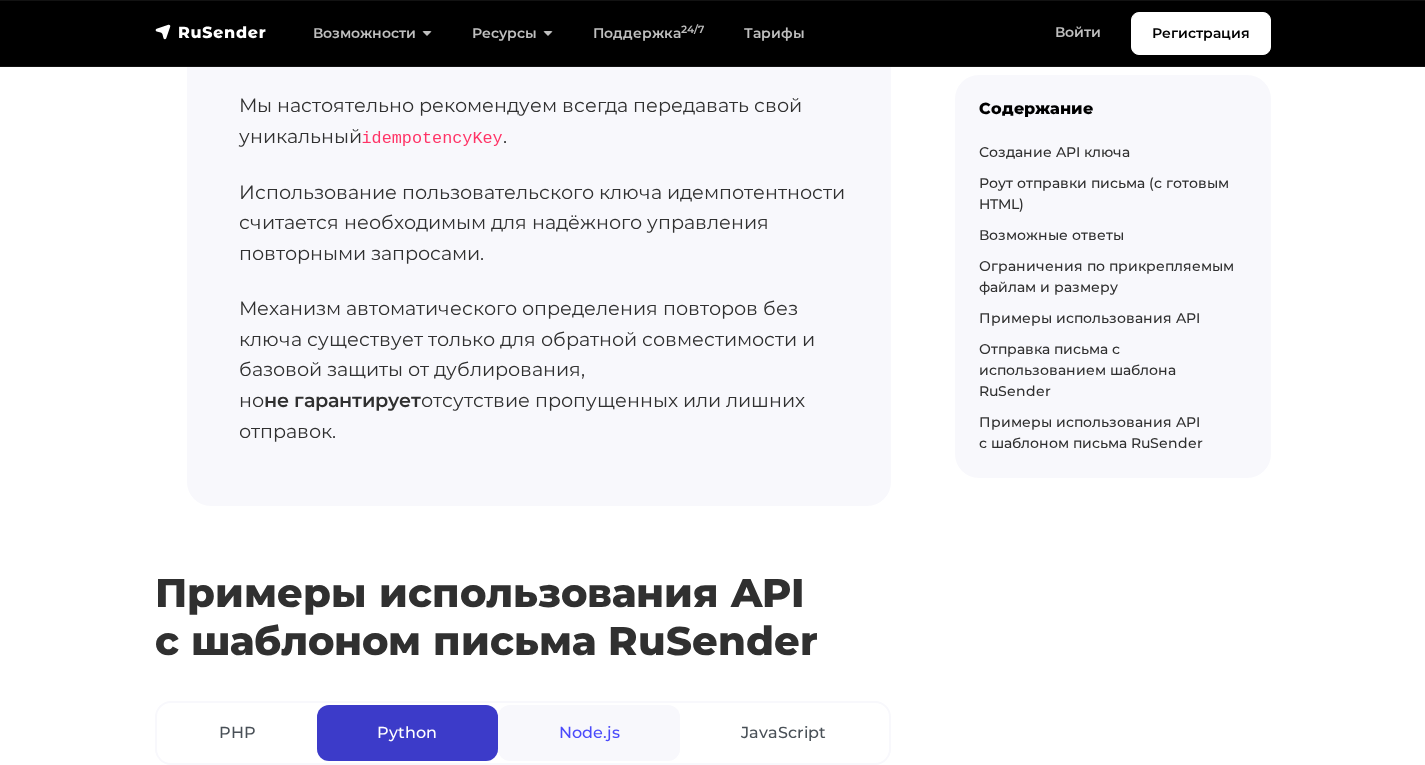 click on "Node.js" at bounding box center [589, 733] 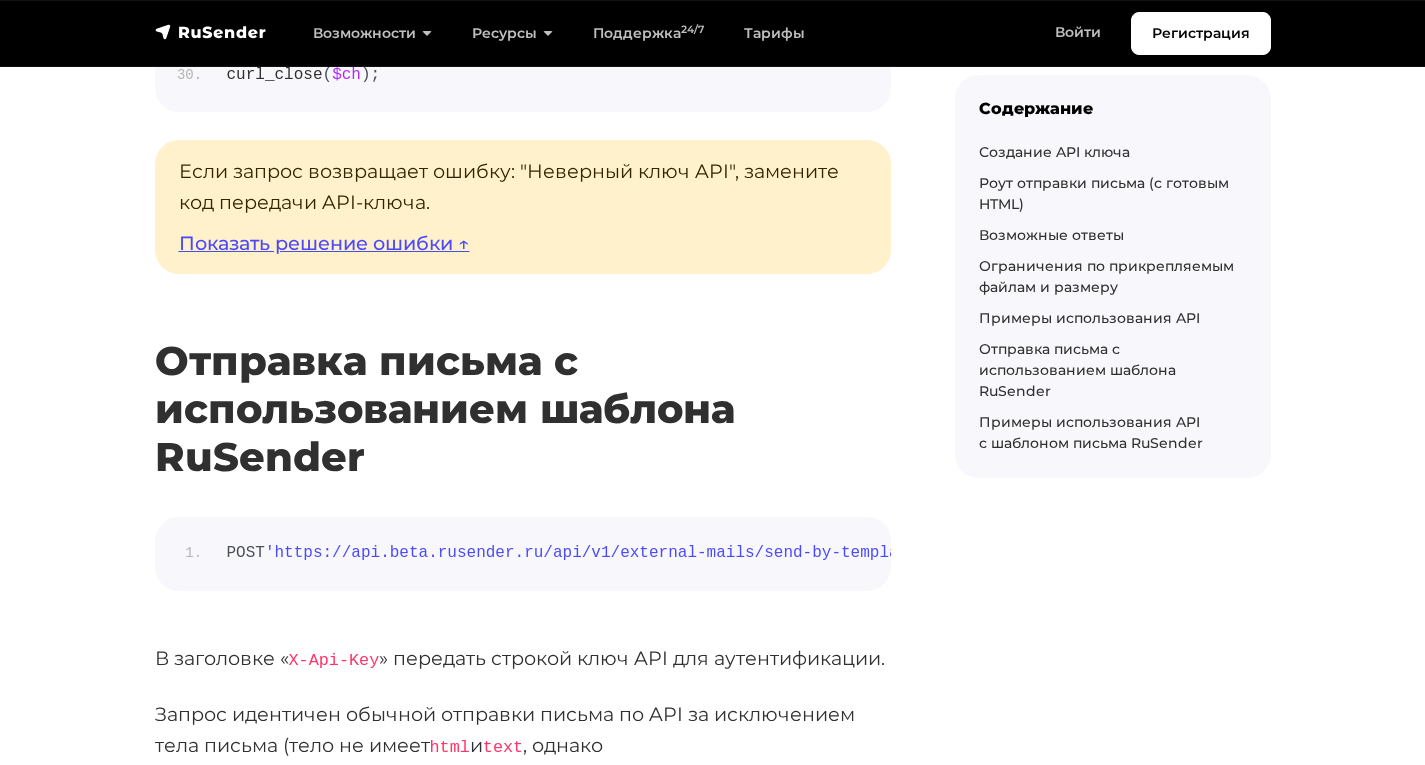 scroll, scrollTop: 9318, scrollLeft: 0, axis: vertical 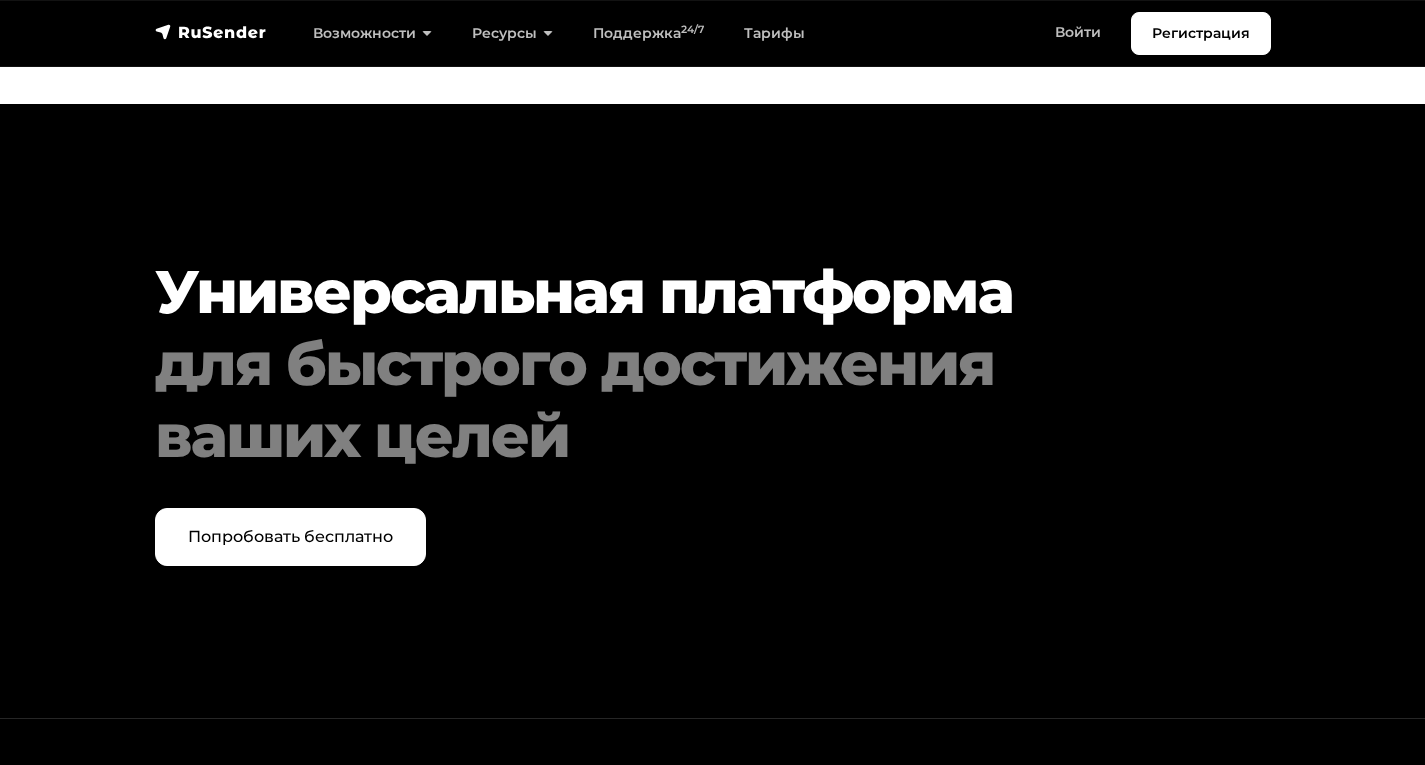 click on "Глоссарий" at bounding box center (669, 888) 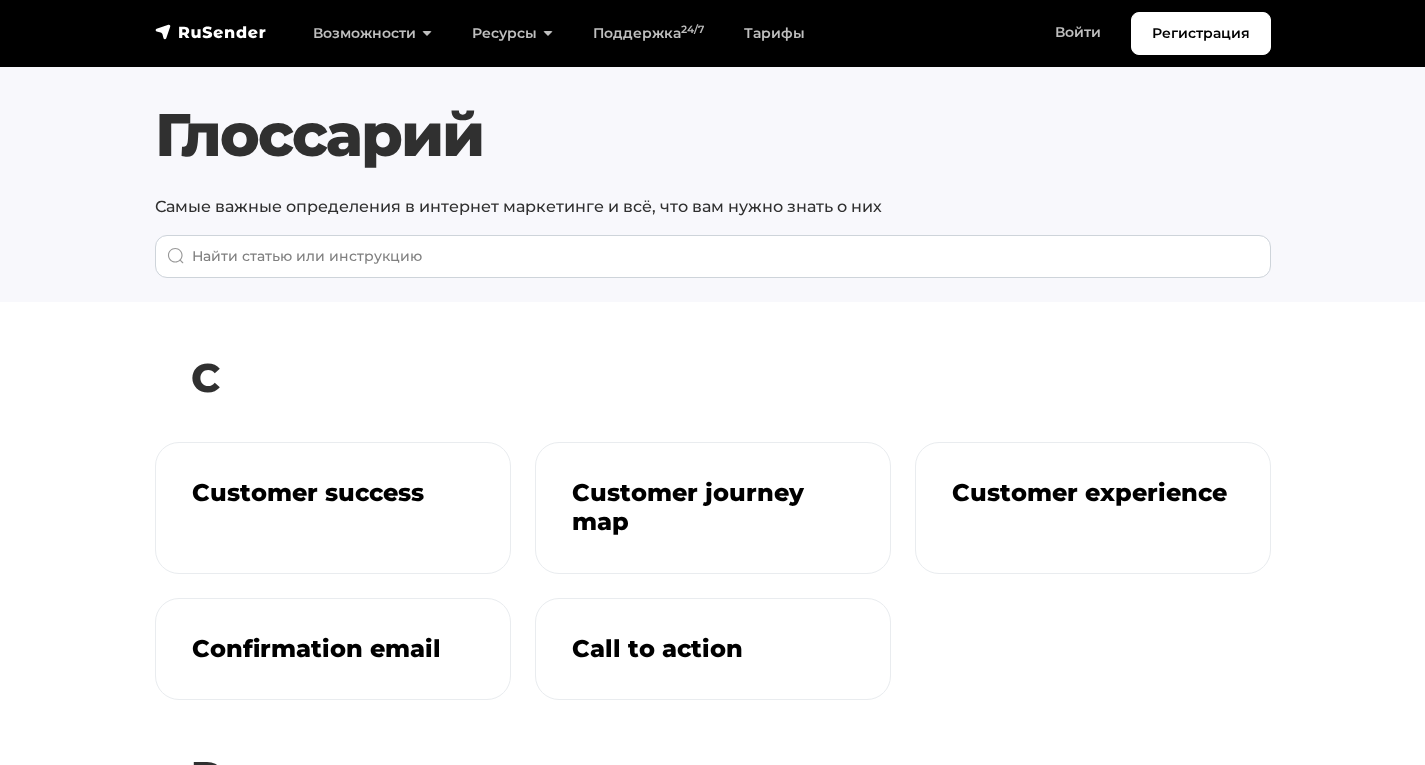 scroll, scrollTop: 0, scrollLeft: 0, axis: both 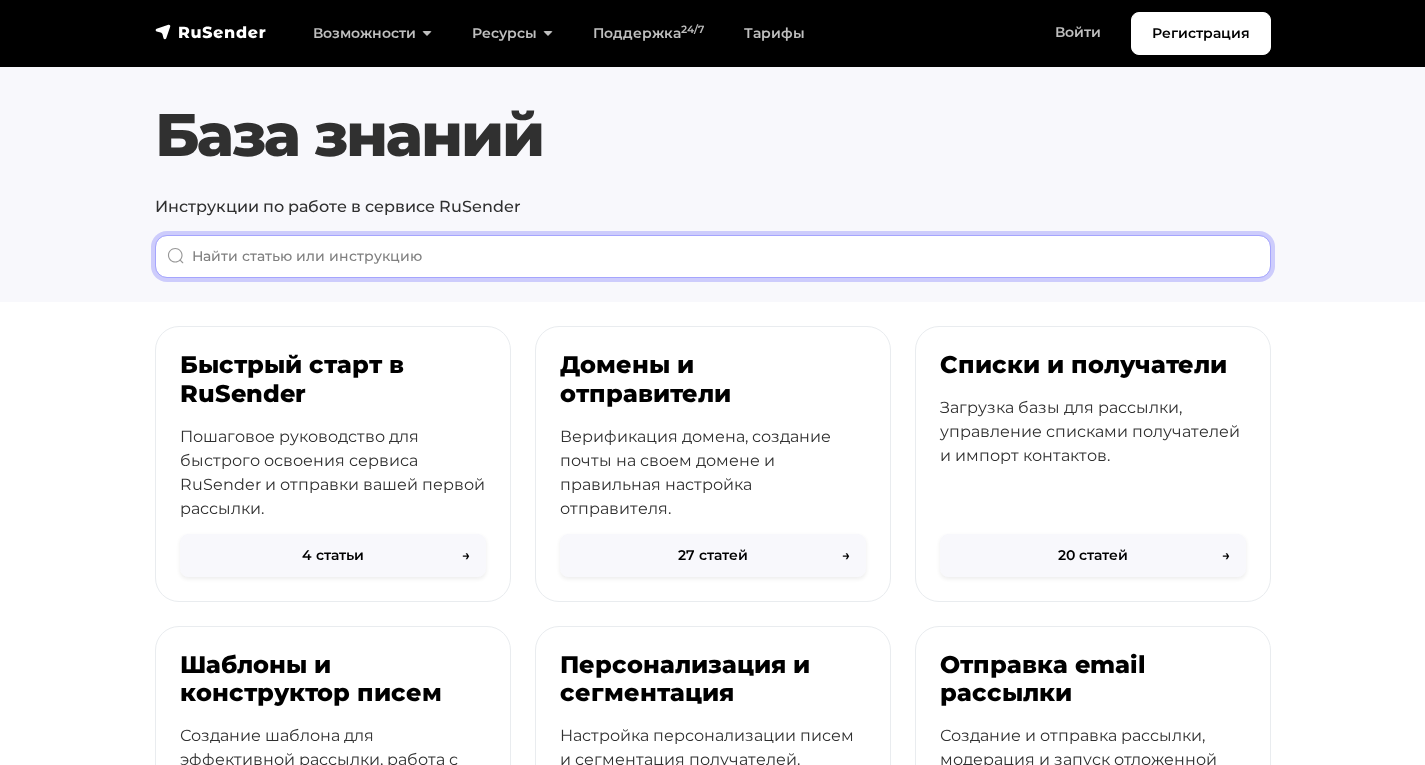 click at bounding box center (713, 256) 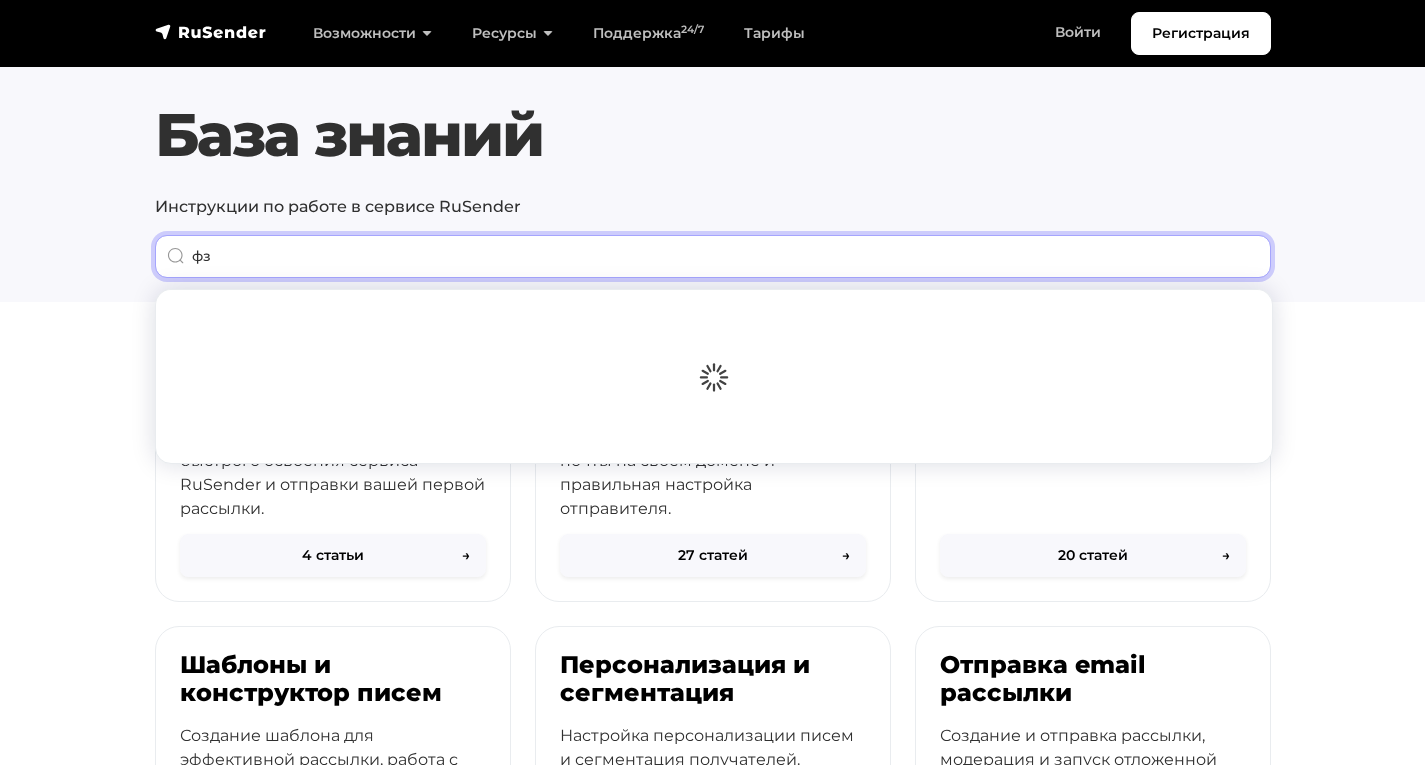 type on "ф" 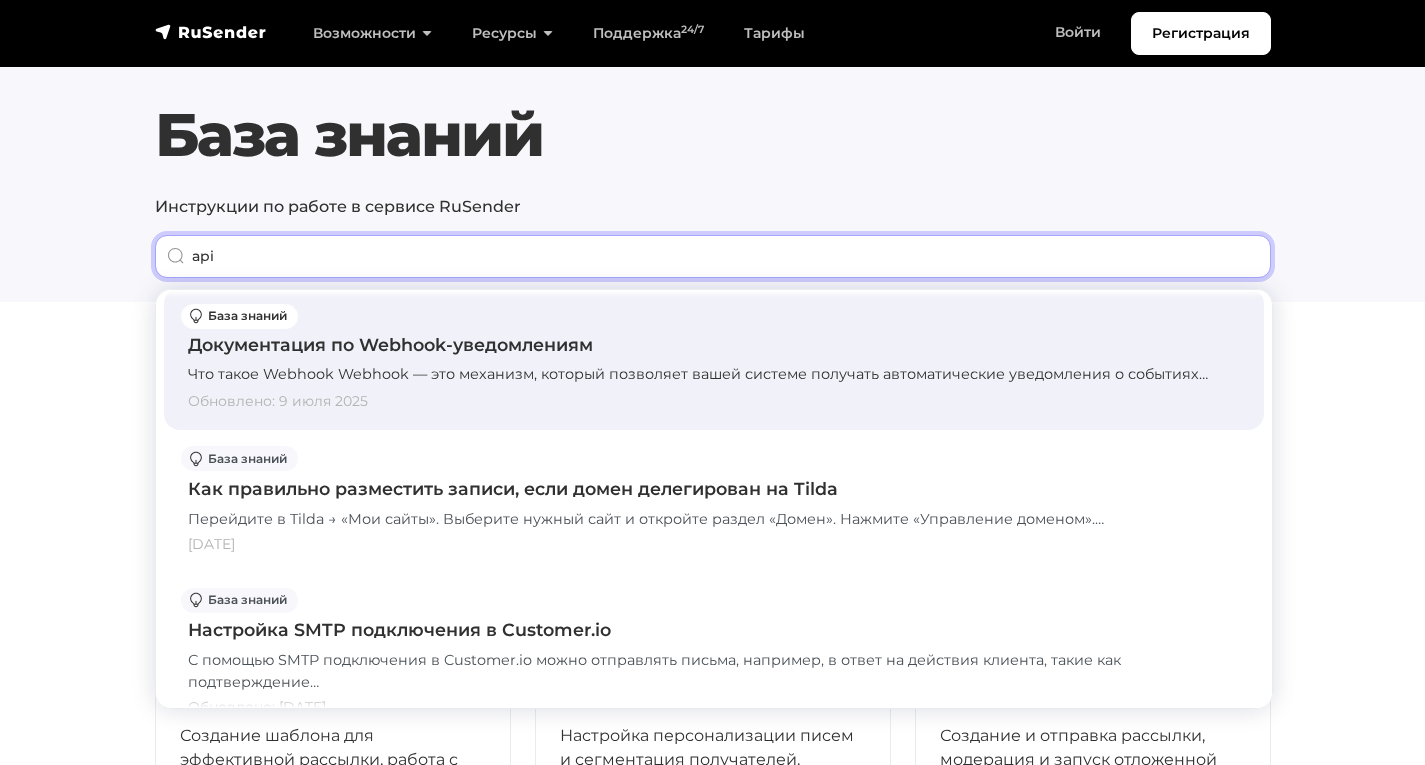 scroll, scrollTop: 800, scrollLeft: 0, axis: vertical 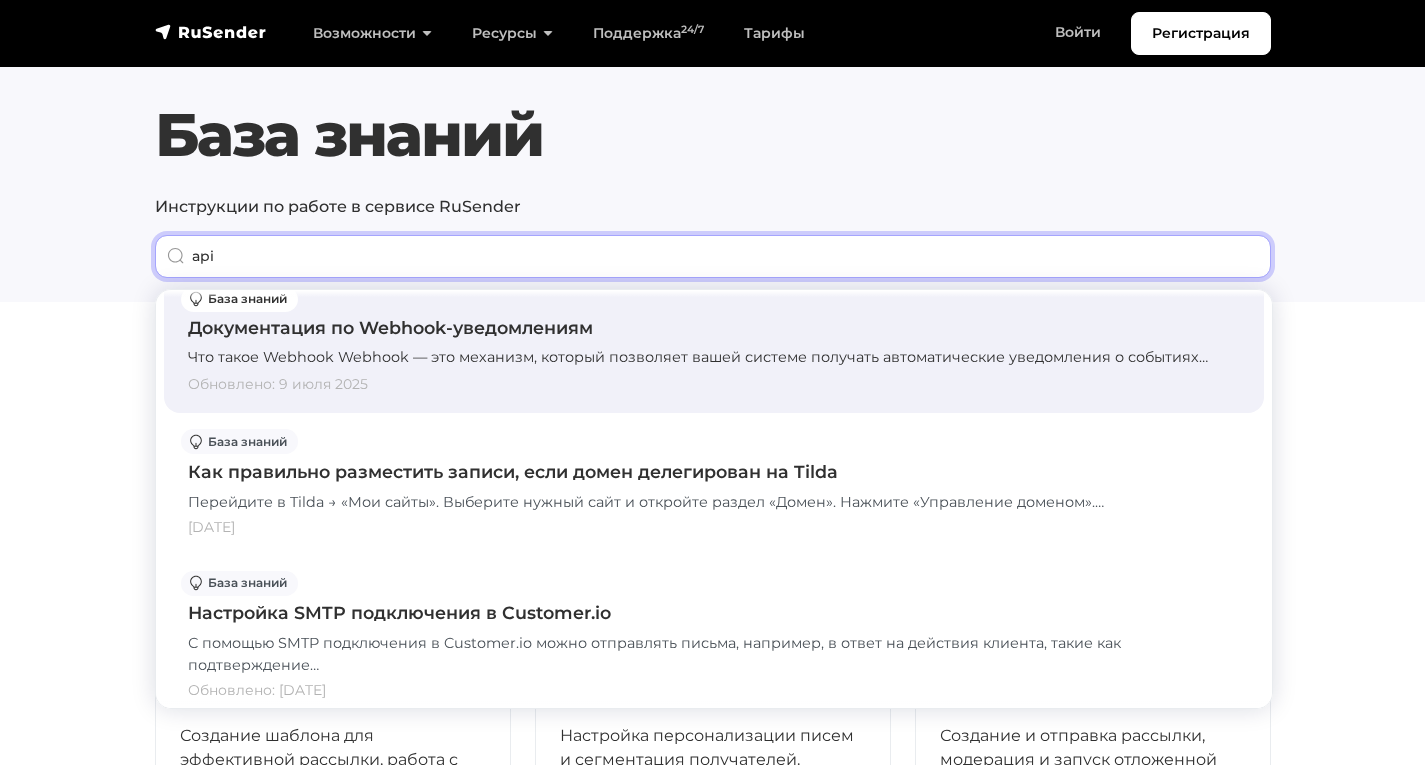 type on "api" 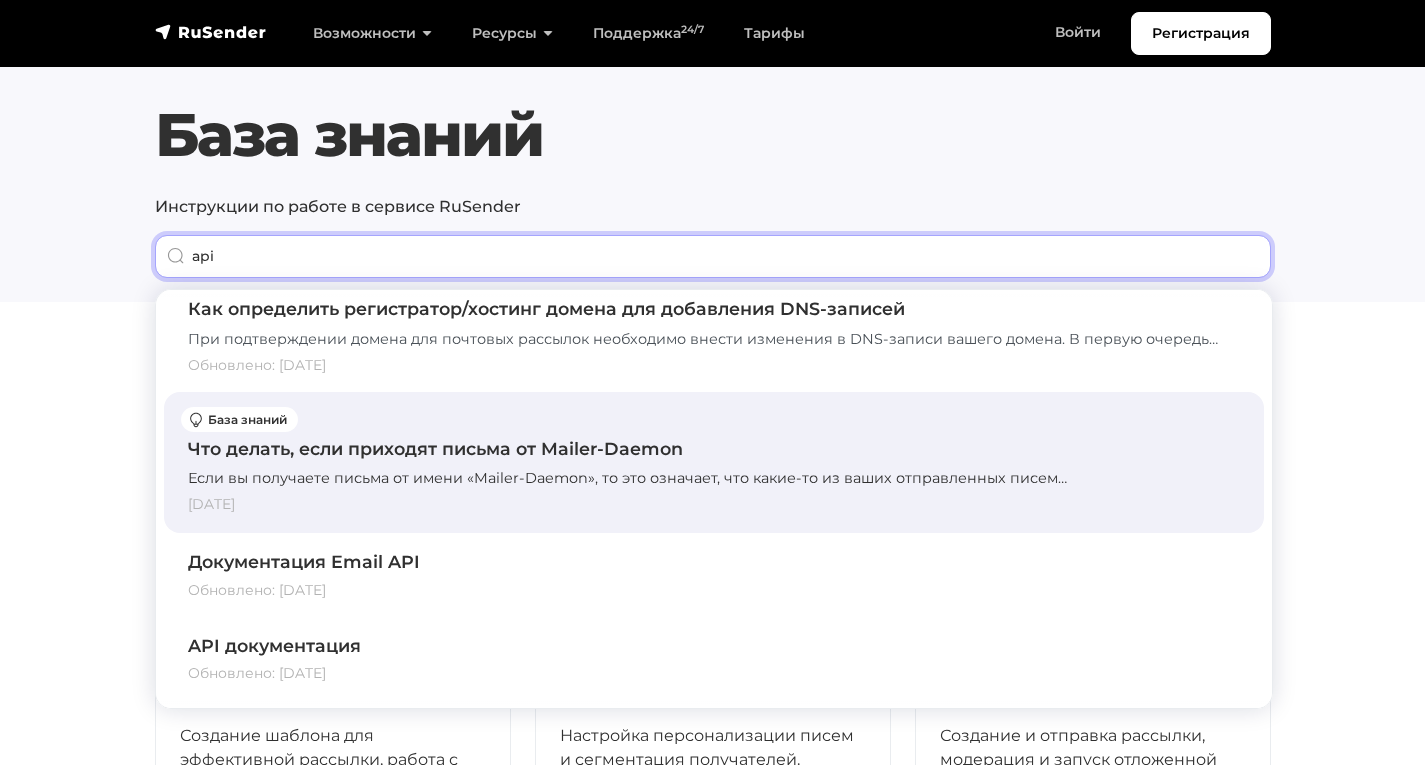 scroll, scrollTop: 3020, scrollLeft: 0, axis: vertical 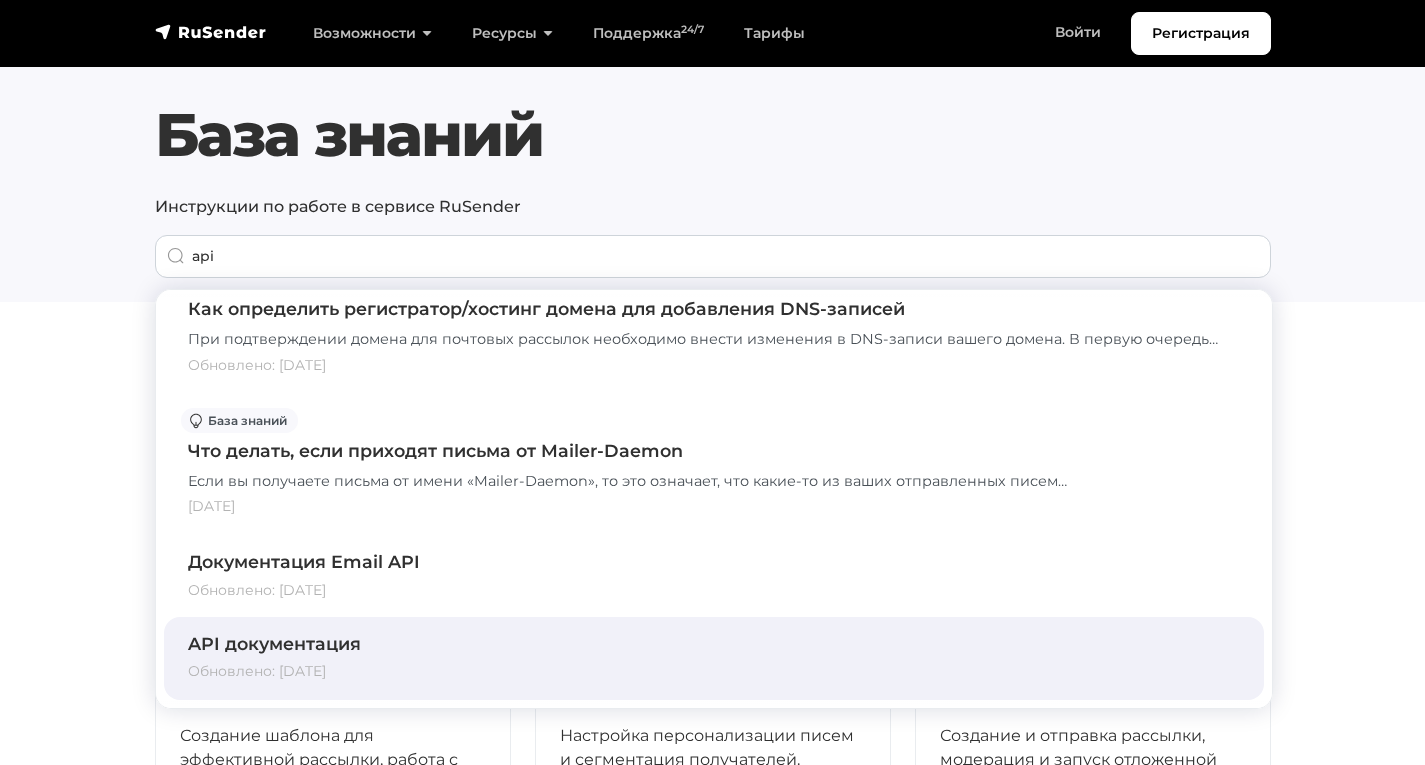 click on "API документация" at bounding box center [714, 644] 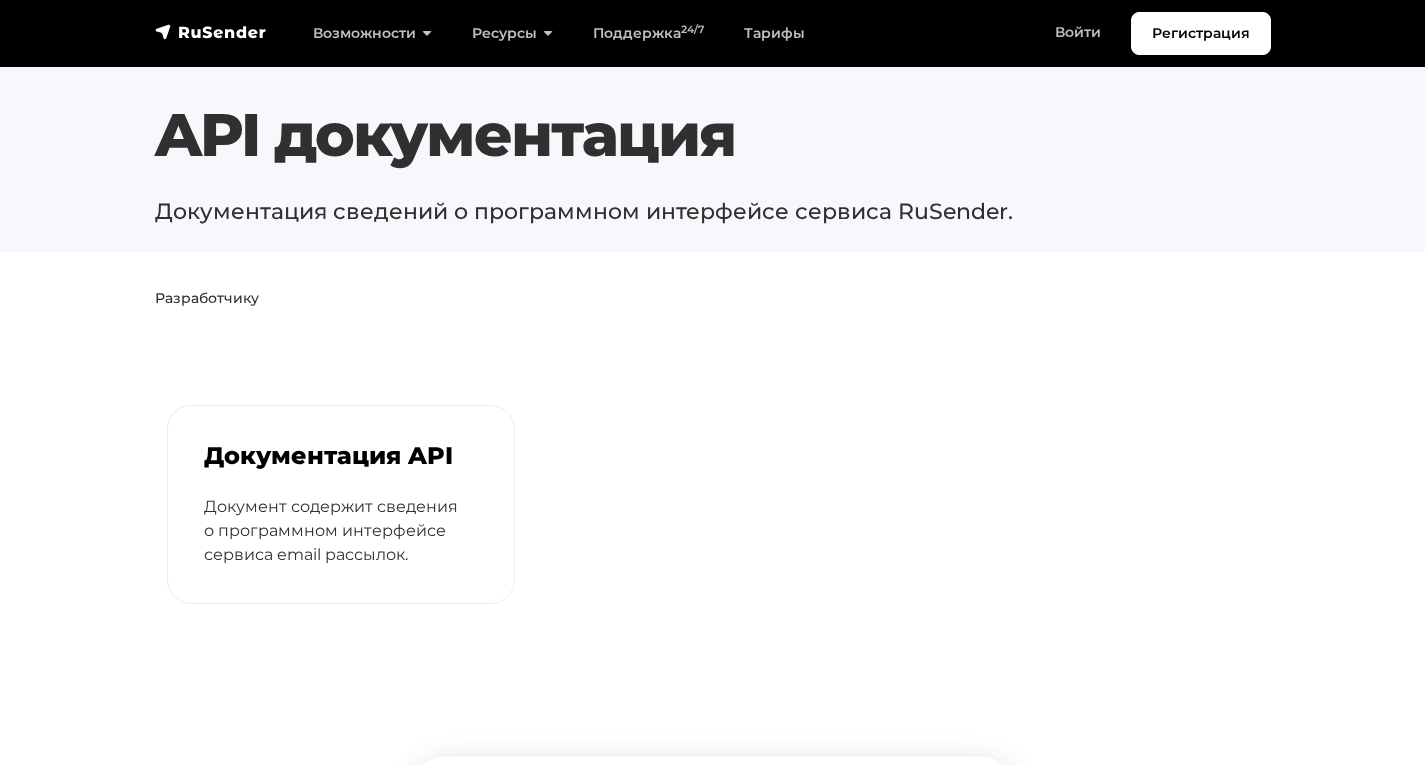 scroll, scrollTop: 0, scrollLeft: 0, axis: both 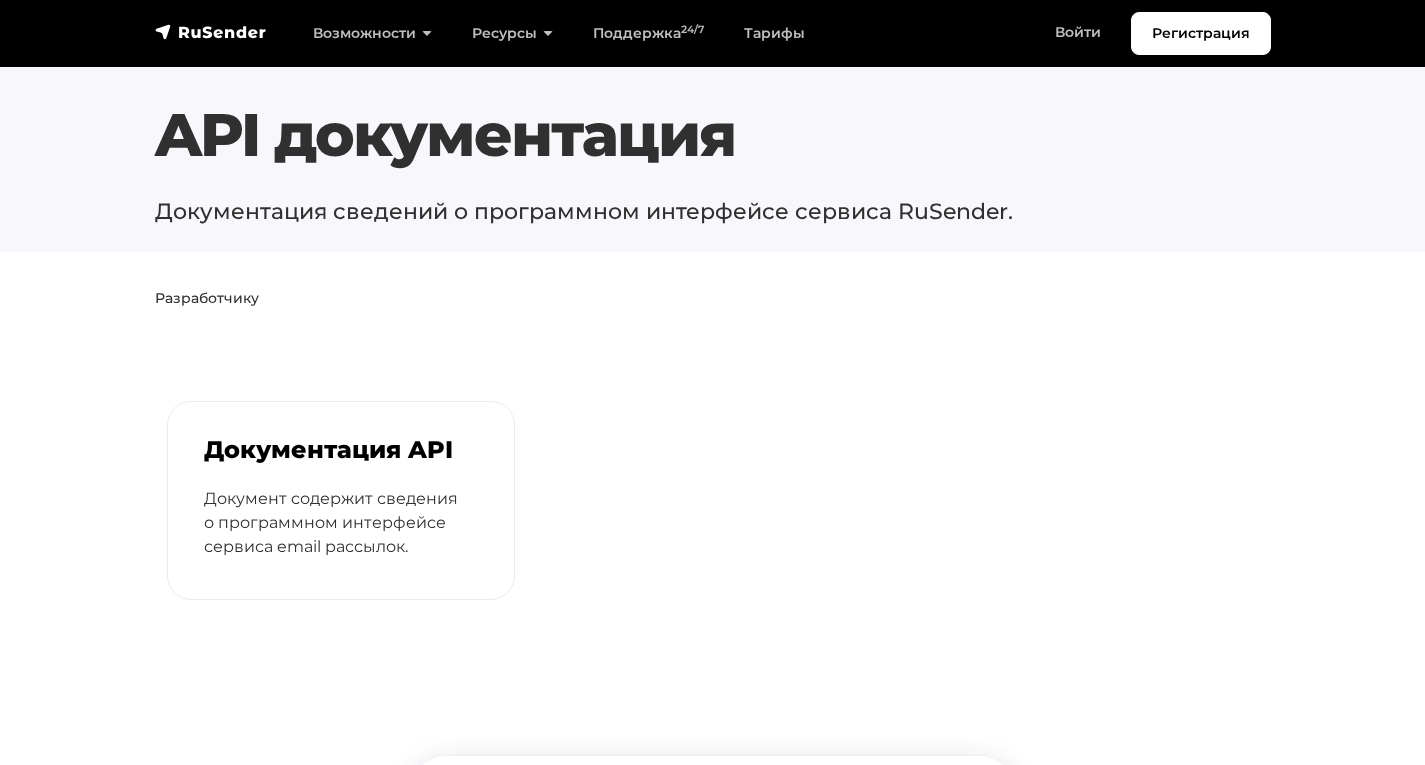 click on "Документация API
Документ содержит сведения о программном интерфейсе сервиса email рассылок." at bounding box center (341, 500) 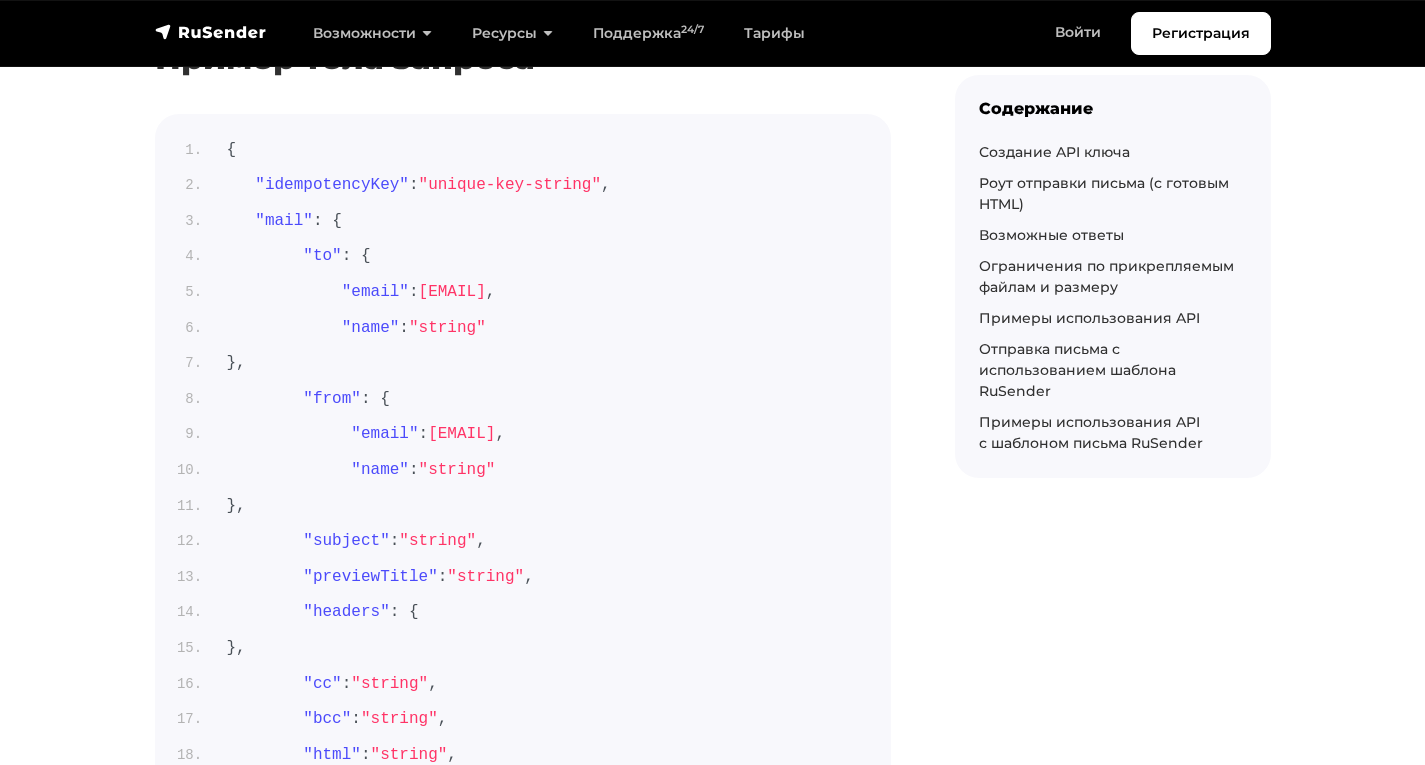 scroll, scrollTop: 1800, scrollLeft: 0, axis: vertical 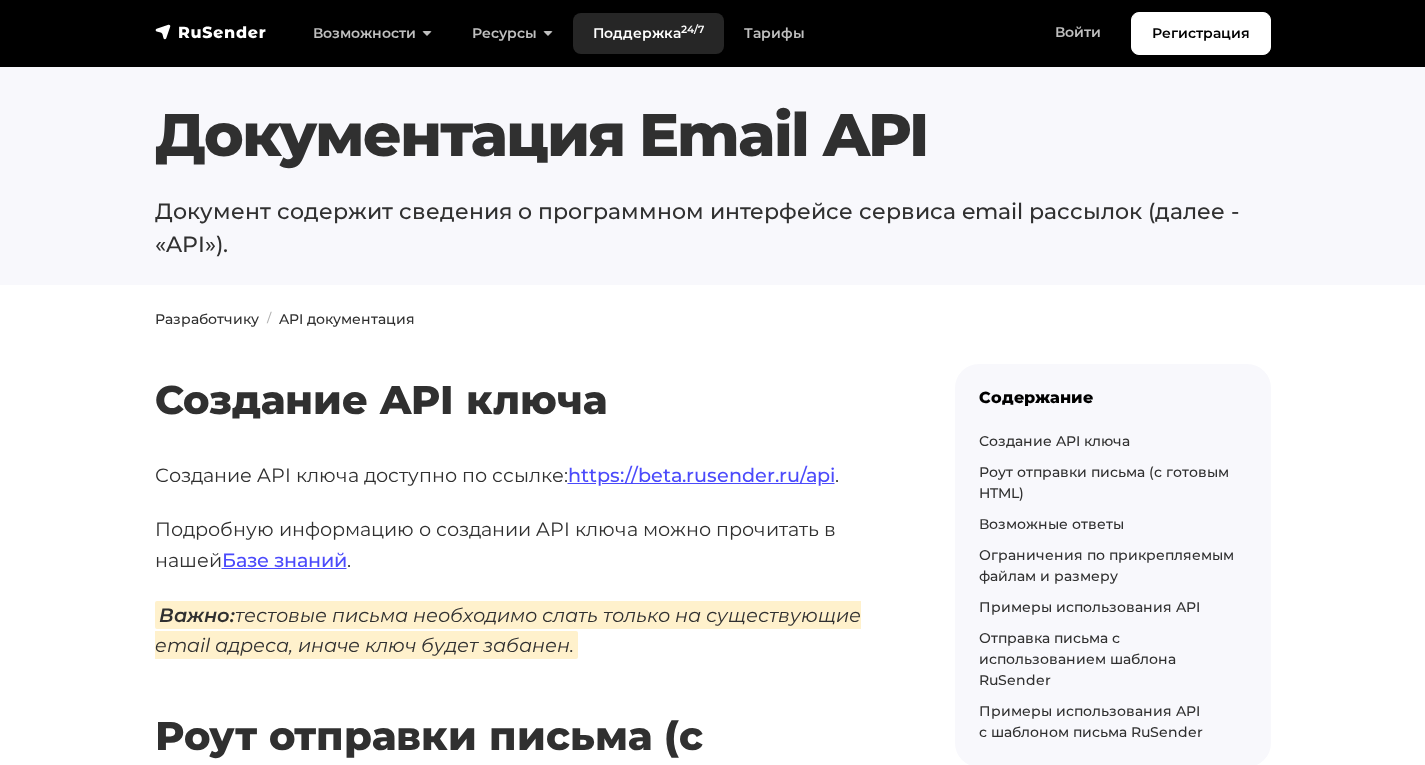 click on "Поддержка  24/7" at bounding box center (648, 33) 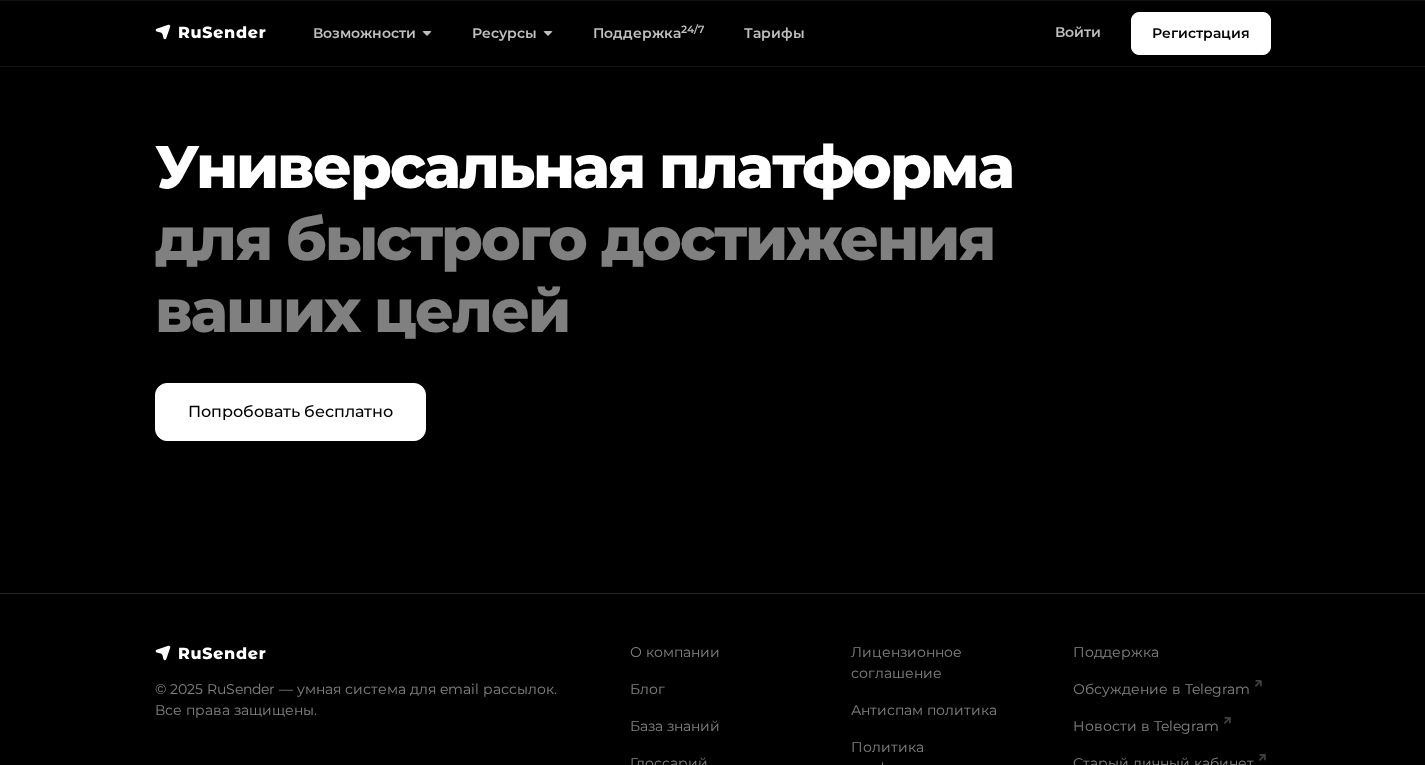 scroll, scrollTop: 5446, scrollLeft: 0, axis: vertical 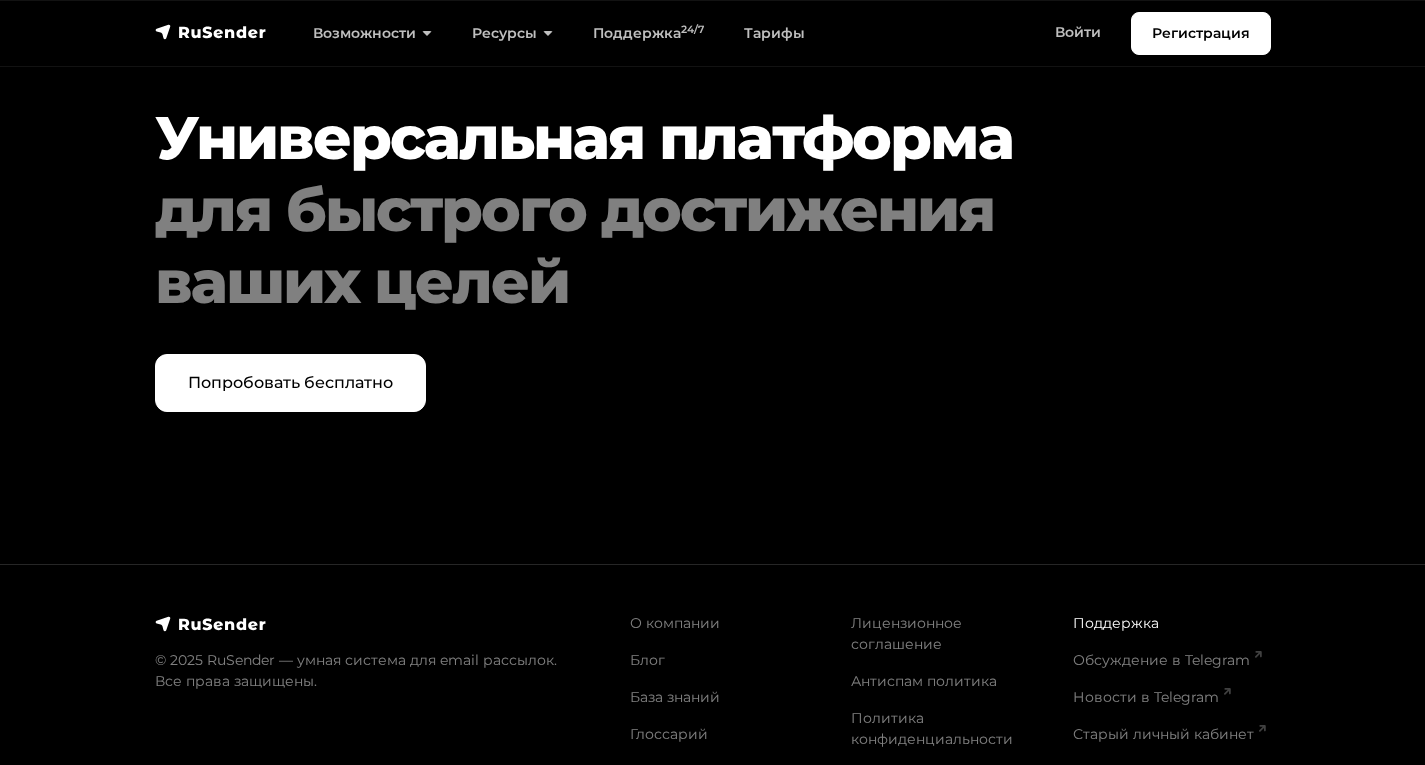 click on "Поддержка" at bounding box center (1116, 623) 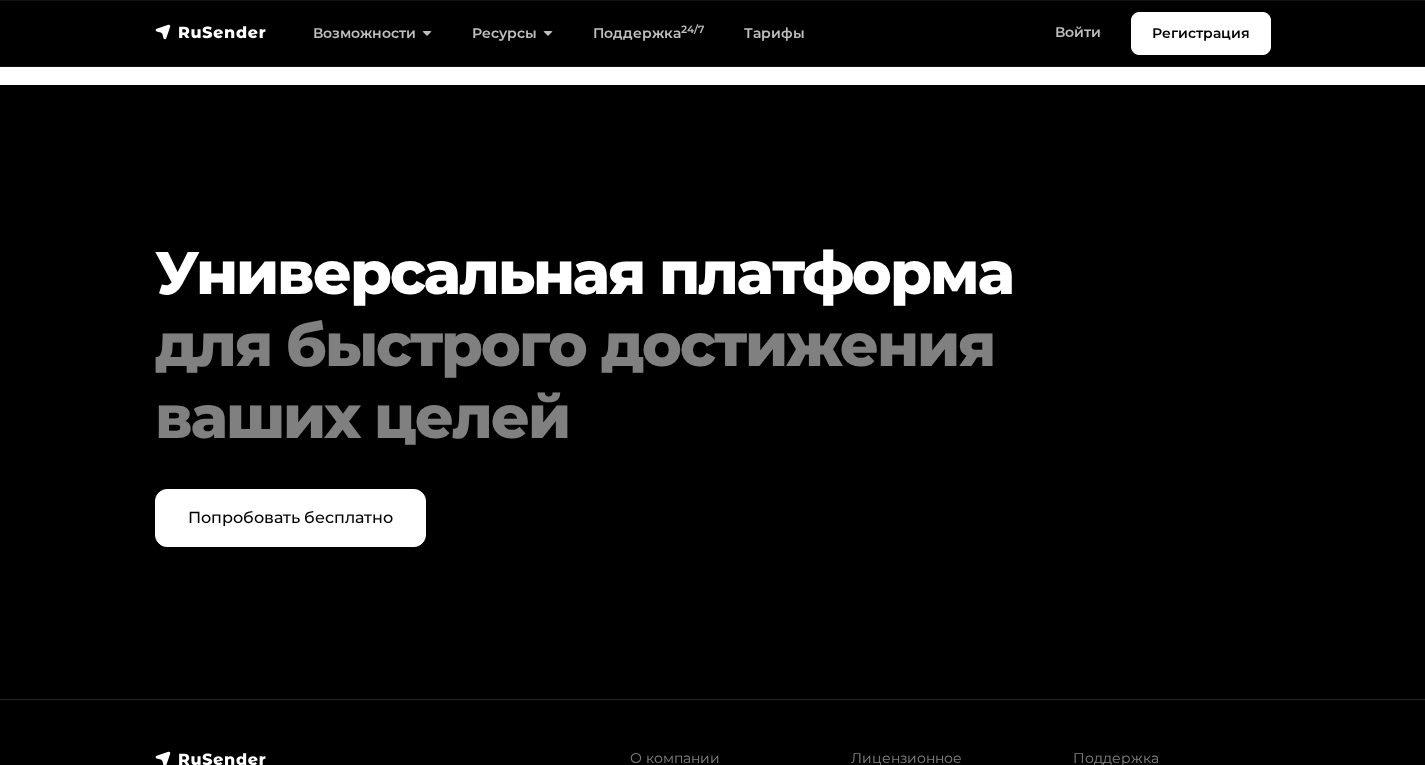 scroll, scrollTop: 5446, scrollLeft: 0, axis: vertical 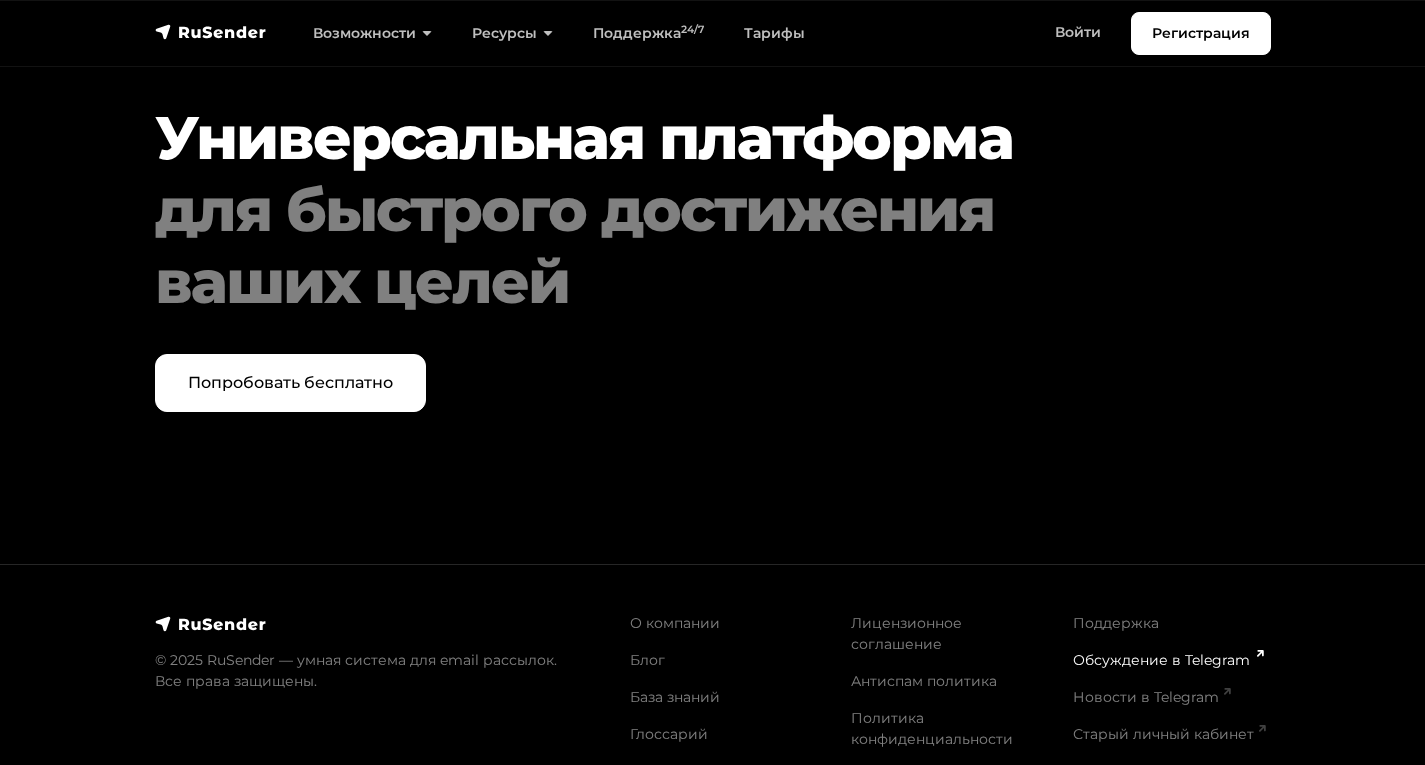 click on "Обсуждение в Telegram" at bounding box center (1167, 660) 